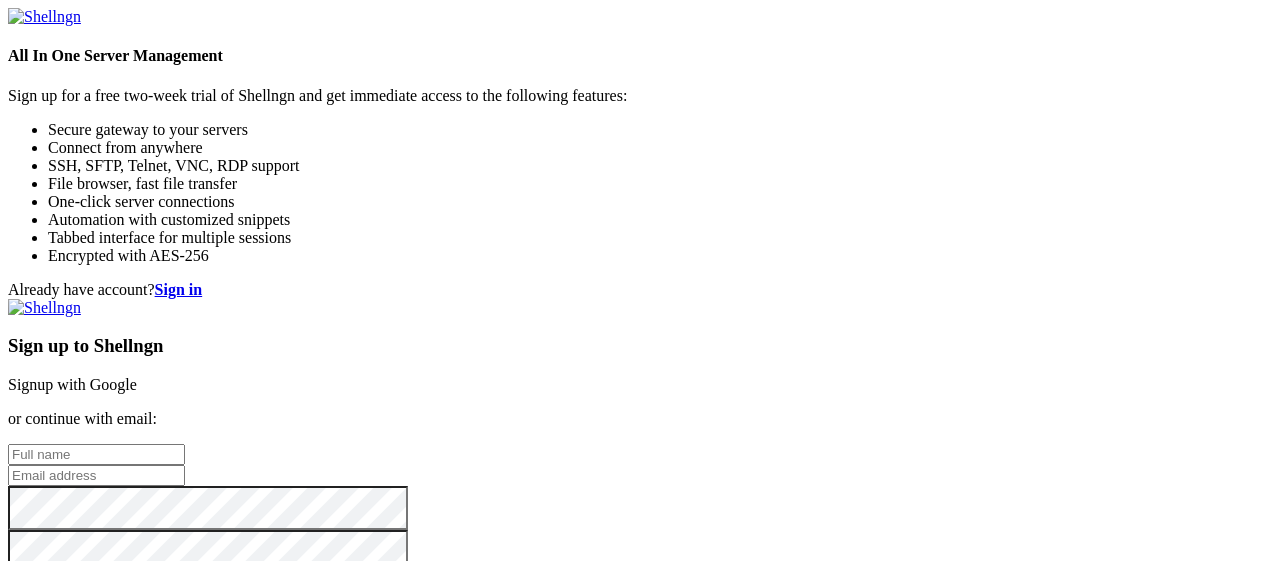 scroll, scrollTop: 0, scrollLeft: 0, axis: both 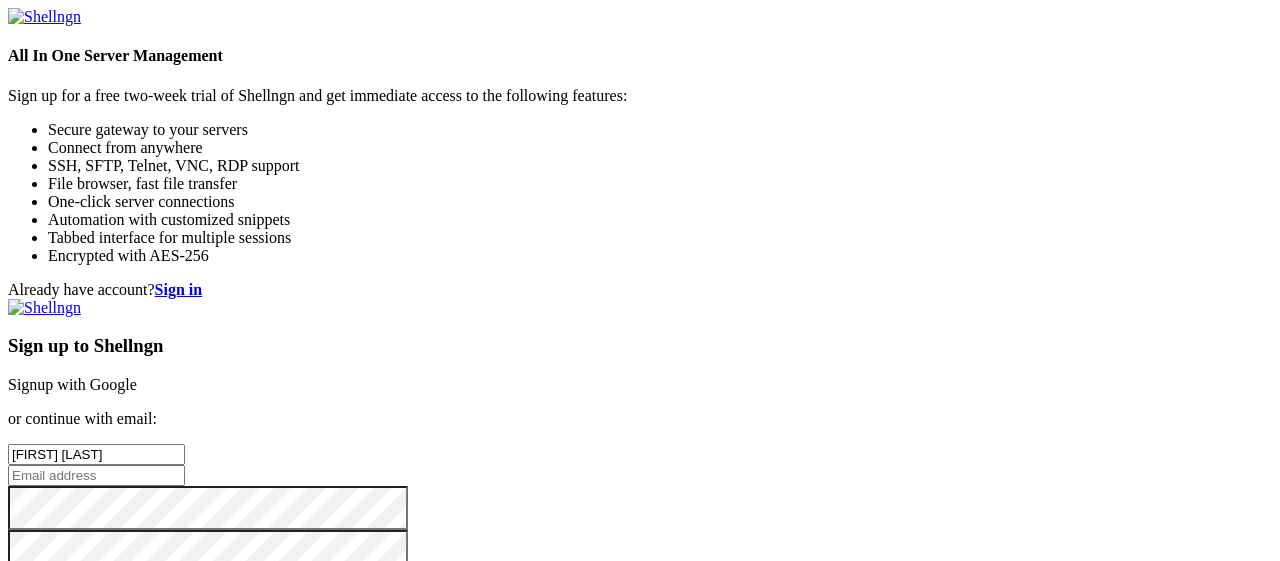 type on "[FIRST] [LAST]" 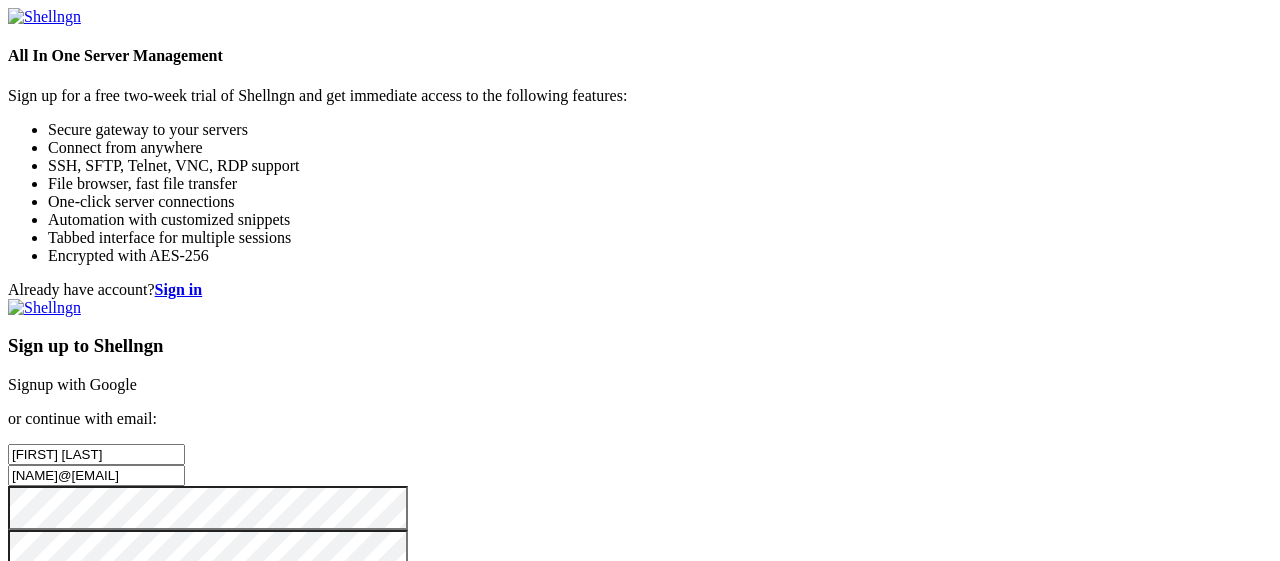 type on "[NAME]@[EMAIL]" 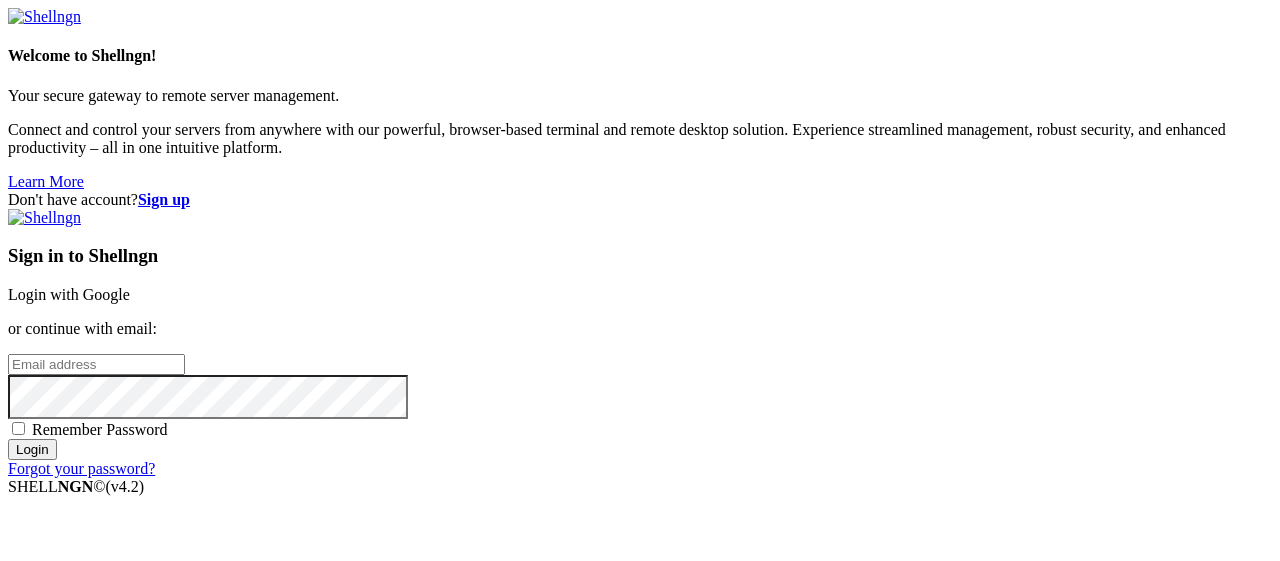 click on "Don't have account?
Sign up
Sign in to Shellngn
Login with Google
or continue with email:
Remember Password
Login
Forgot your password?" at bounding box center [640, 334] 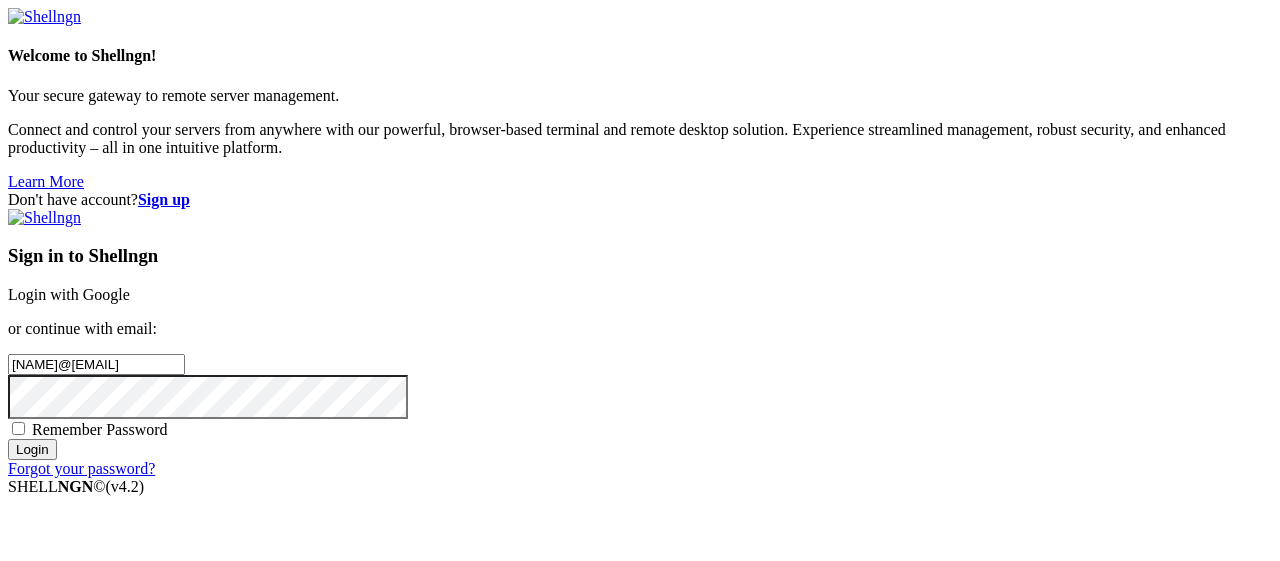 type on "[NAME]@[EMAIL]" 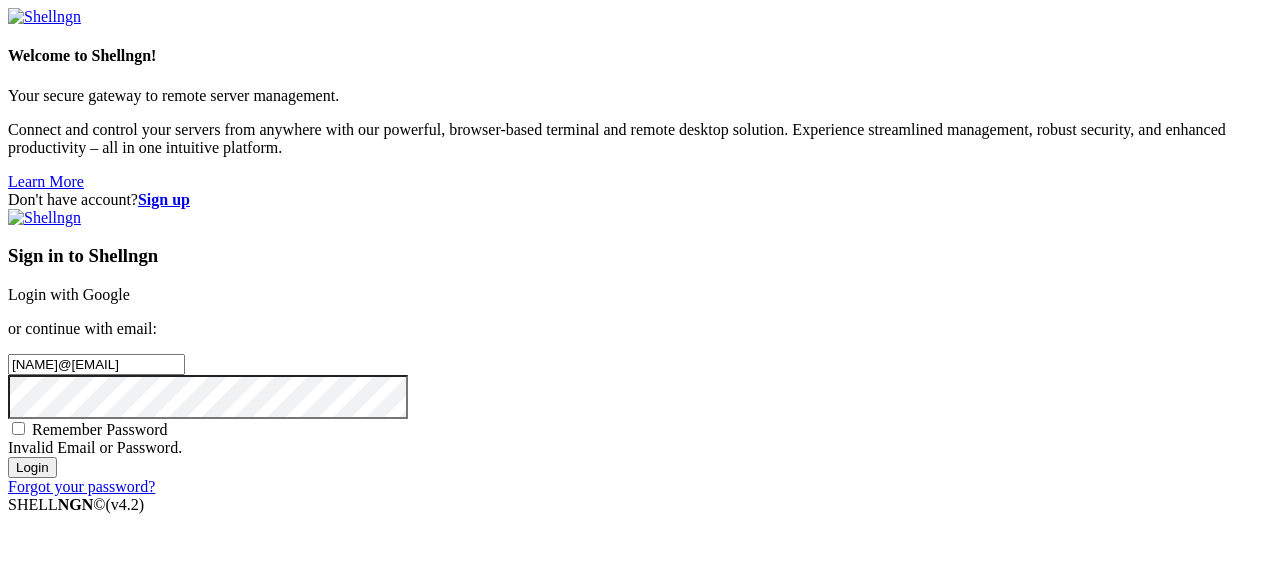 click on "Login" at bounding box center [32, 467] 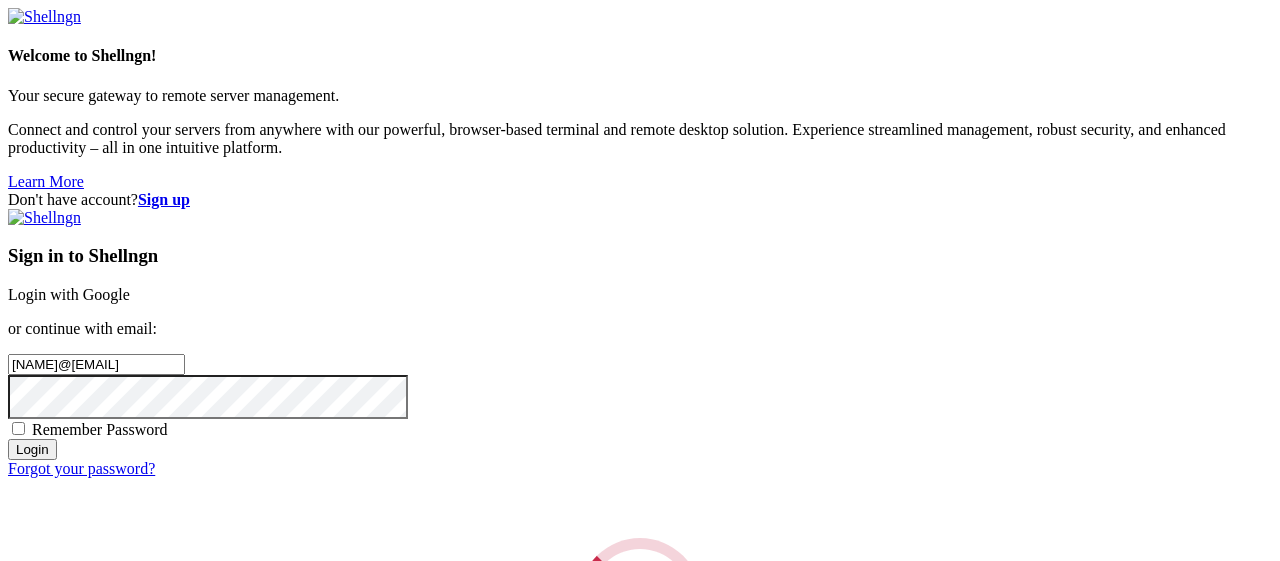 scroll, scrollTop: 70, scrollLeft: 0, axis: vertical 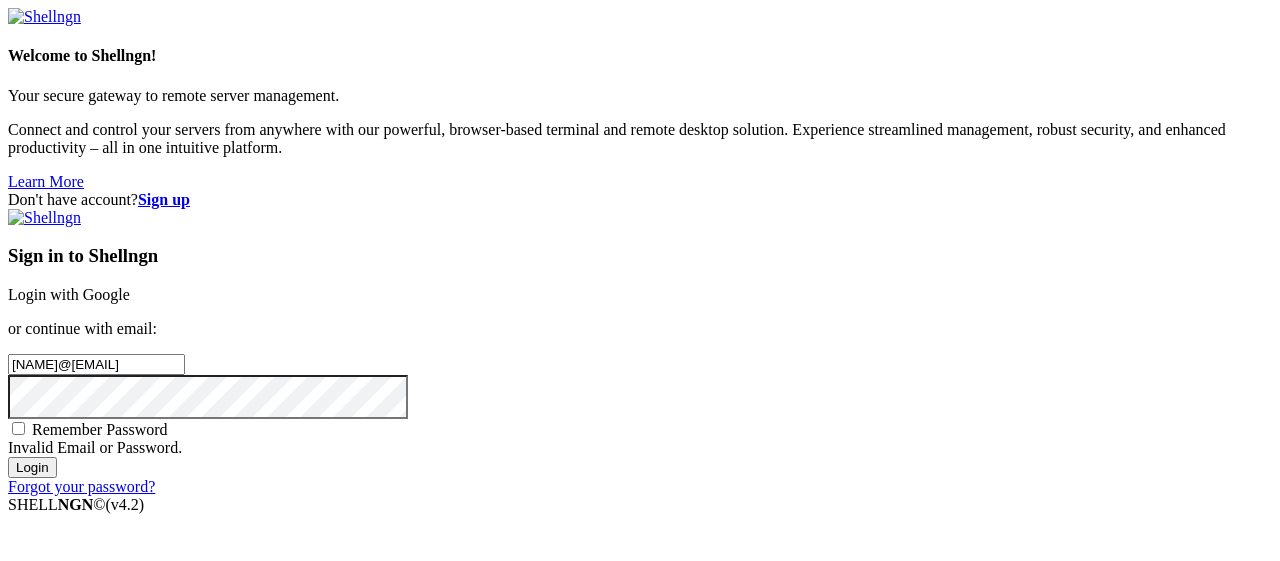 click on "Sign in to Shellngn
Login with Google
or continue with email:
[NAME]@[EMAIL]
Remember Password
Invalid Email or Password.
Login
Forgot your password?" at bounding box center (640, 343) 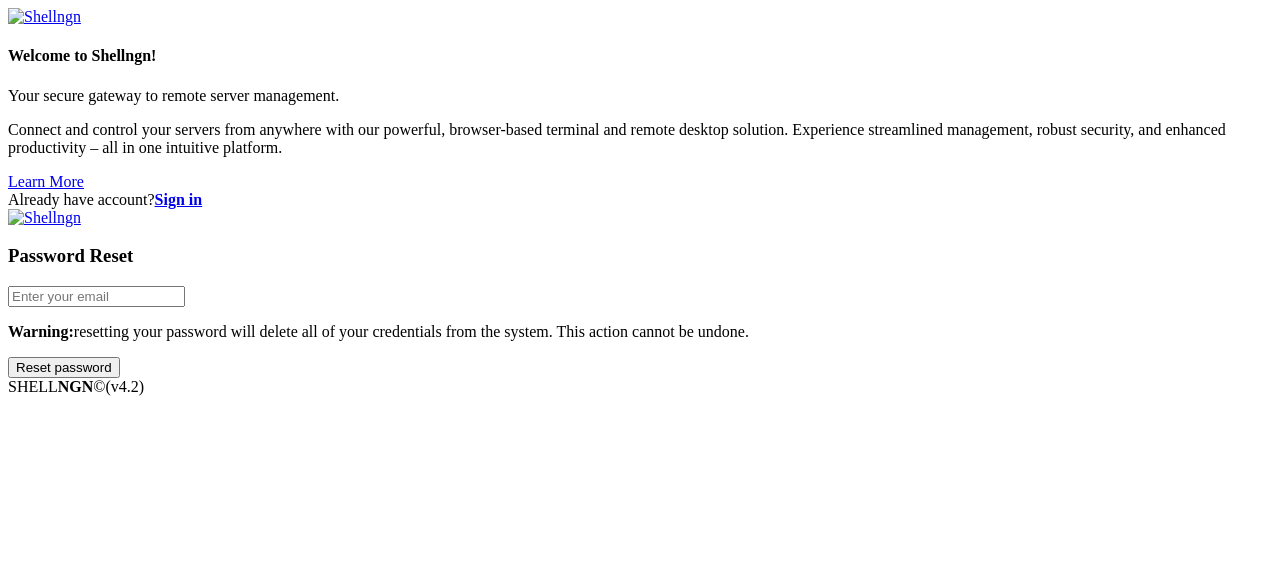 scroll, scrollTop: 0, scrollLeft: 0, axis: both 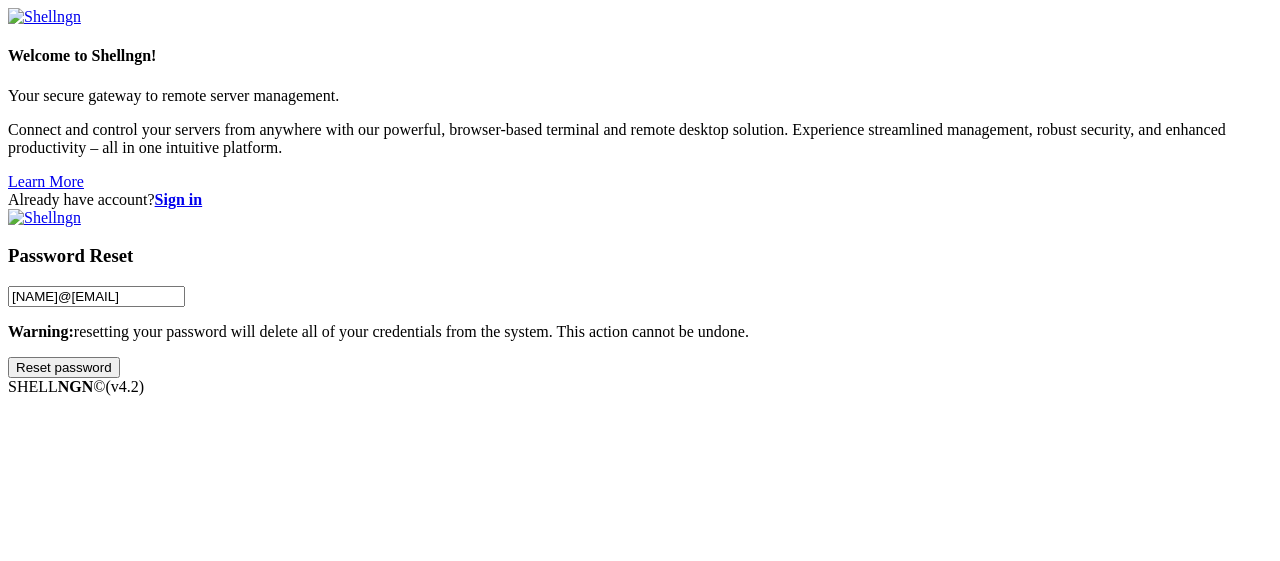 type on "[NAME]@[EMAIL]" 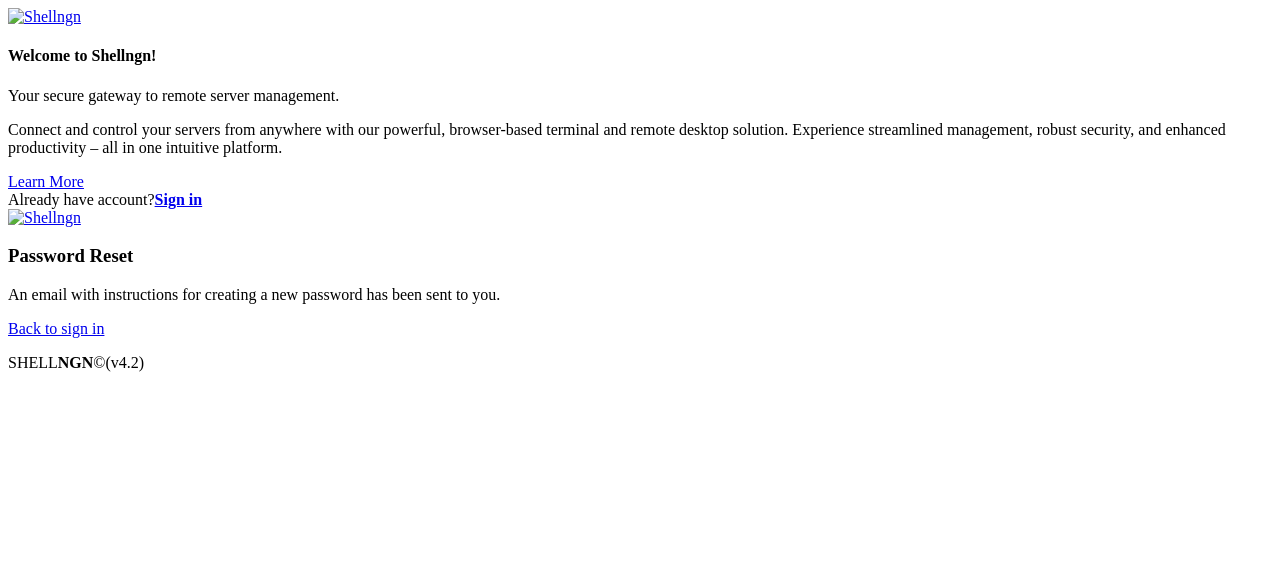 click on "Back to sign in" at bounding box center [56, 328] 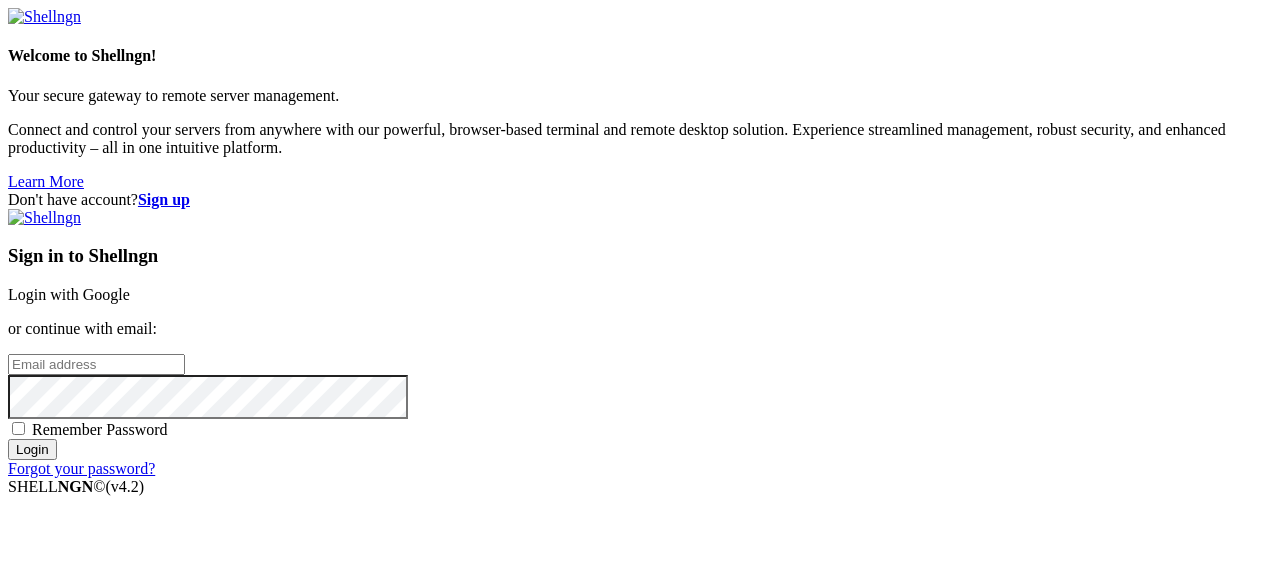 click on "Sign in to Shellngn
Login with Google
or continue with email:
Remember Password
Login
Forgot your password?" at bounding box center [640, 343] 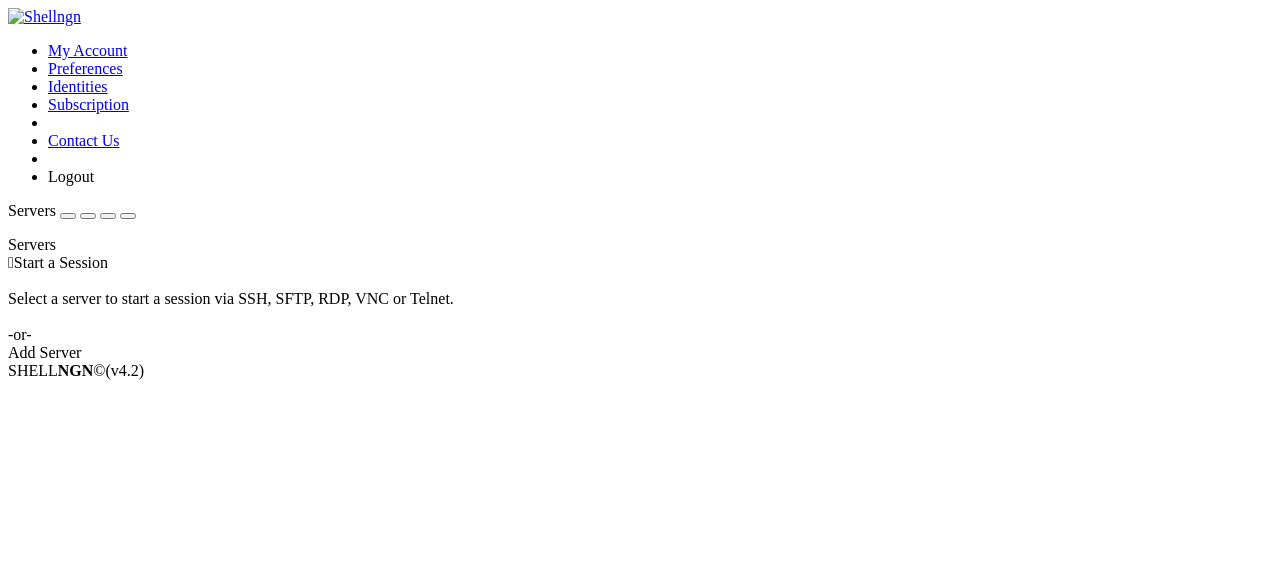 click on "Select a server to start a session via SSH, SFTP, RDP, VNC or Telnet.   -or-" at bounding box center [640, 308] 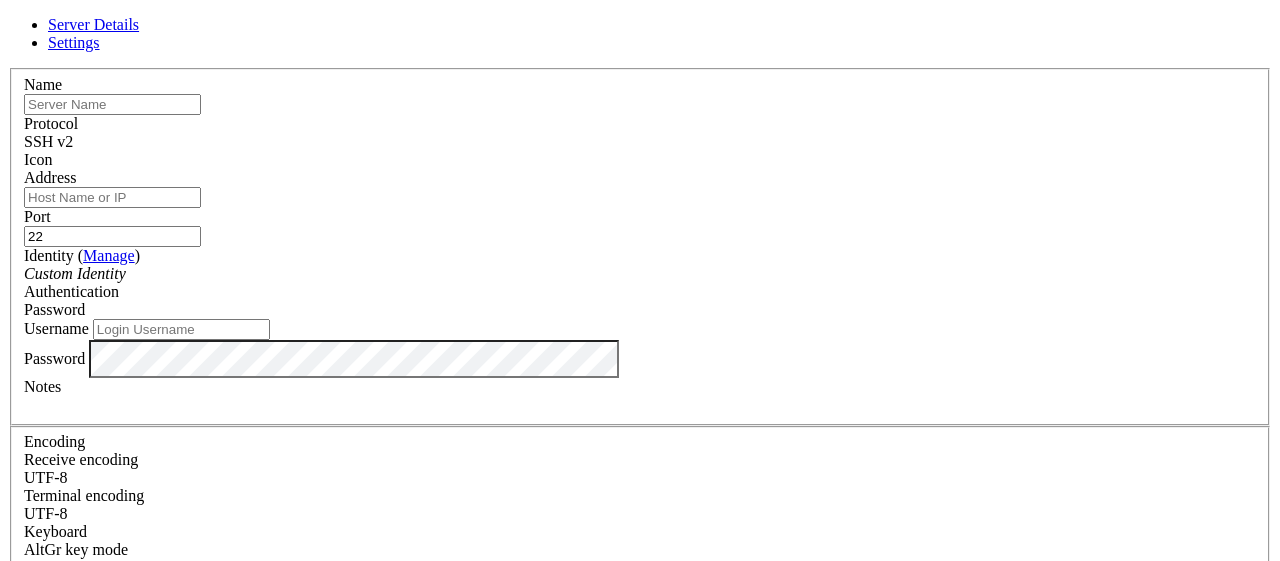 click at bounding box center [112, 104] 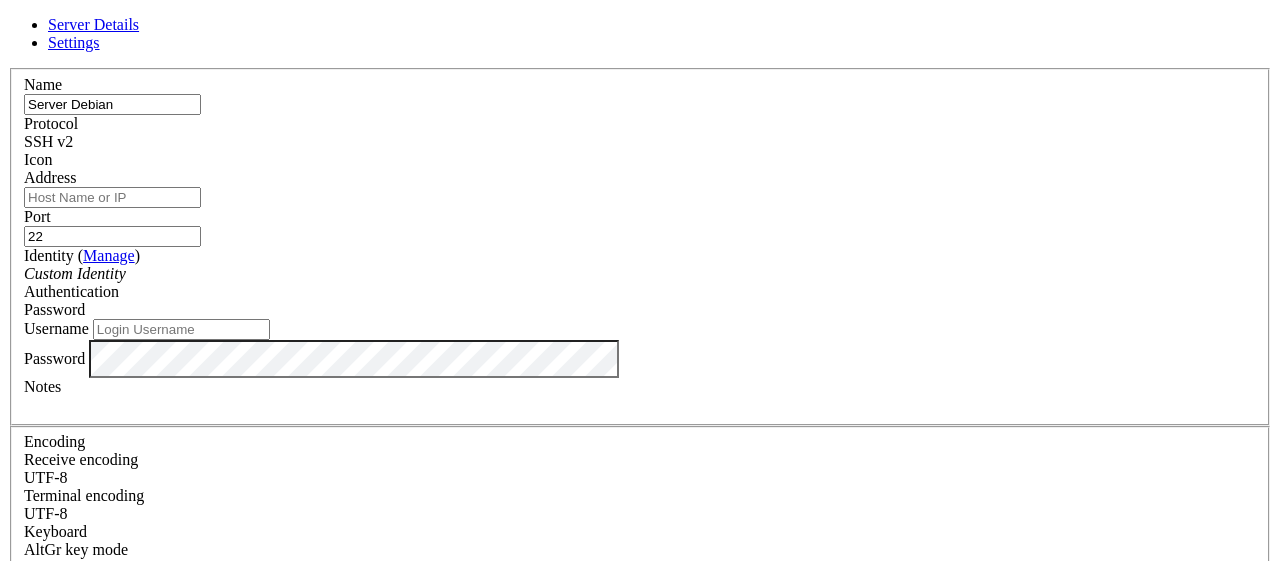 type on "Server Debian" 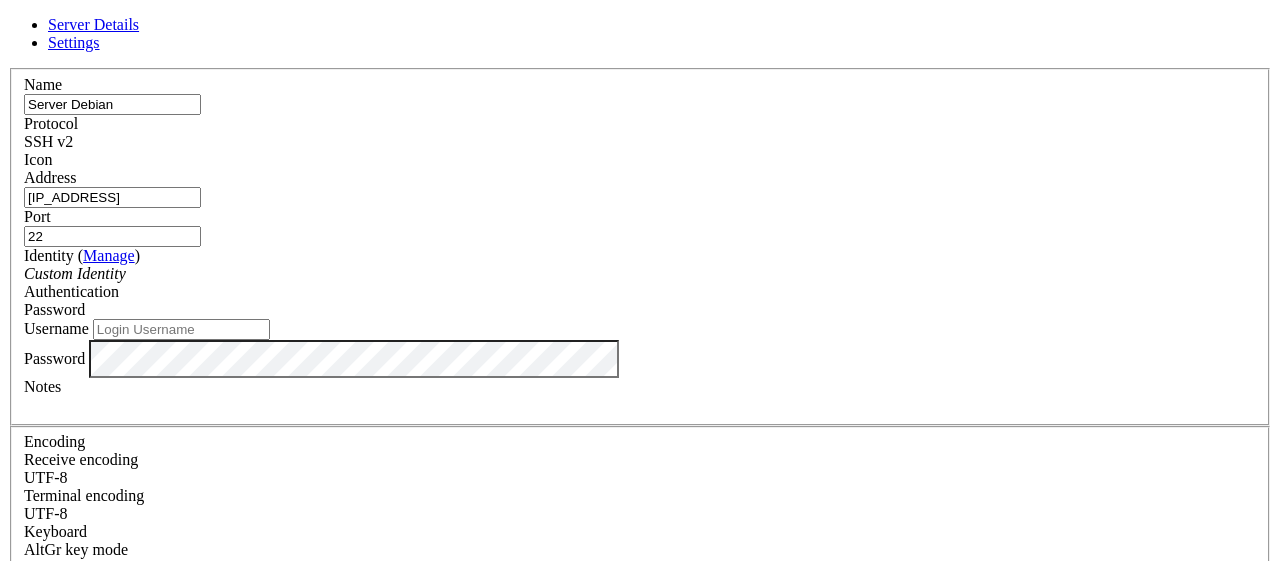 type on "[IP_ADDRESS]" 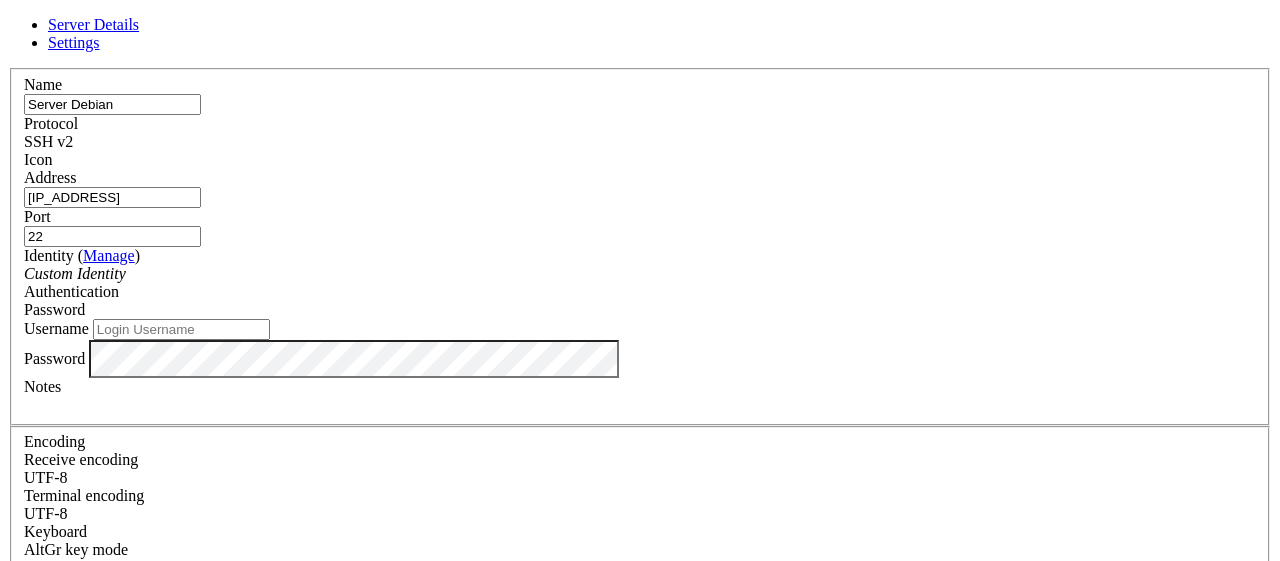 click on "Password" at bounding box center (54, 309) 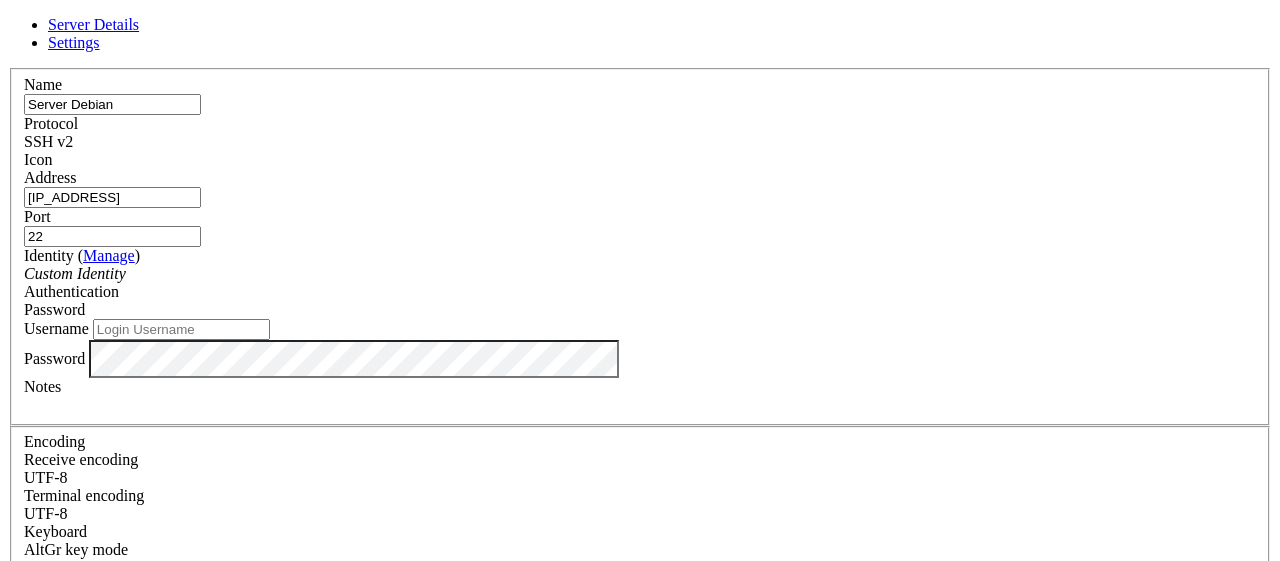 click on "Username" at bounding box center [181, 329] 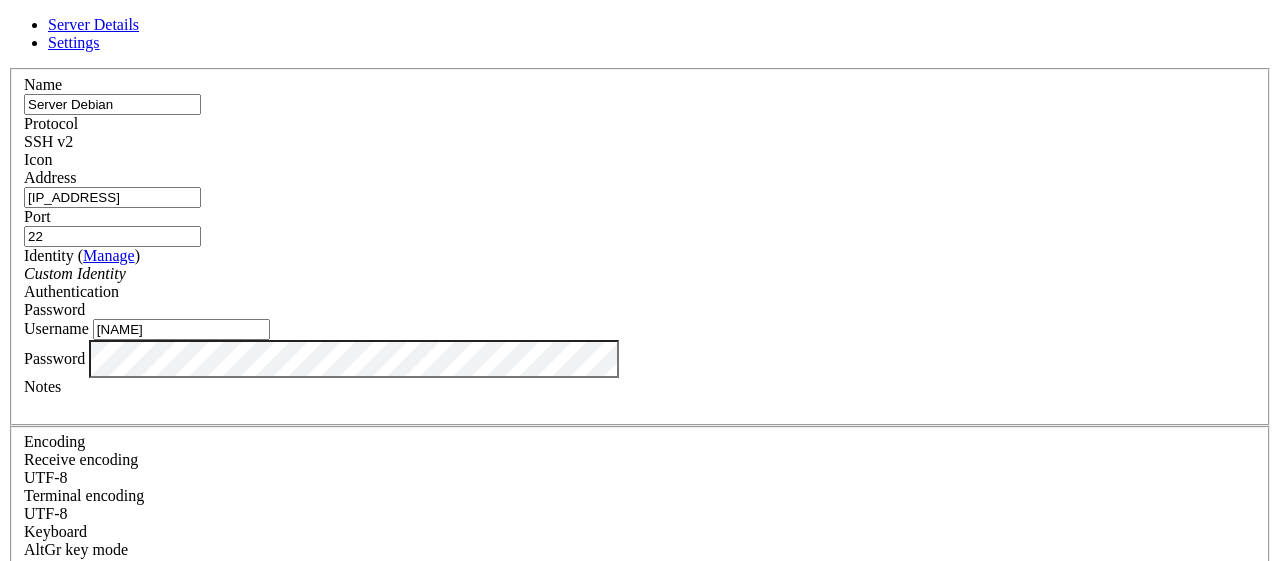 type on "root" 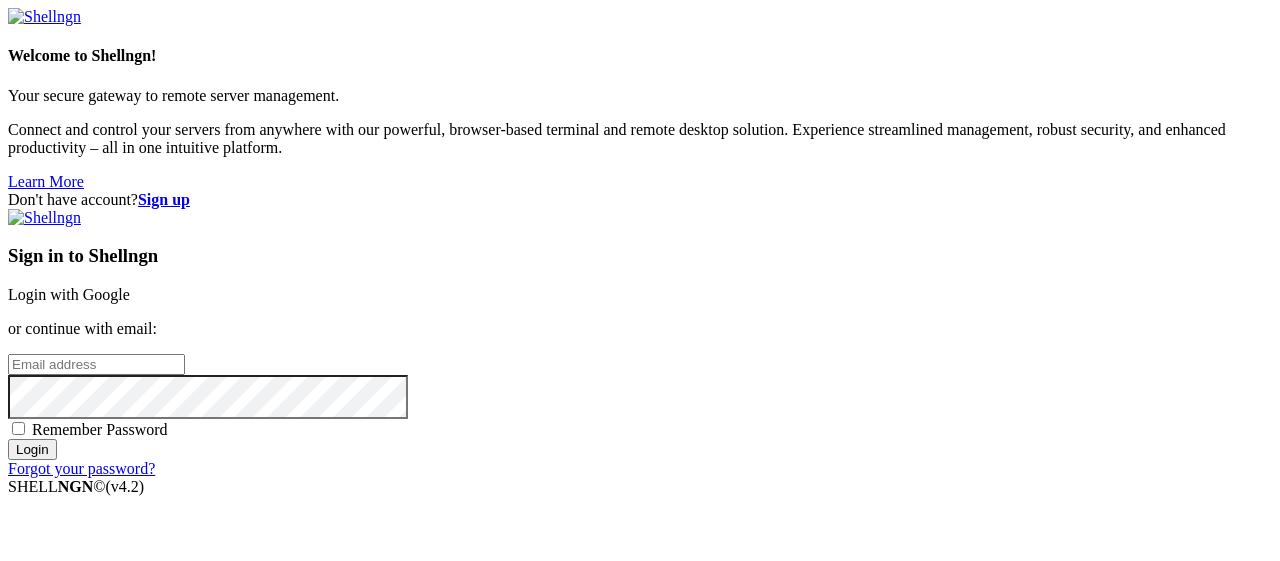 click on "Login with Google" at bounding box center [69, 294] 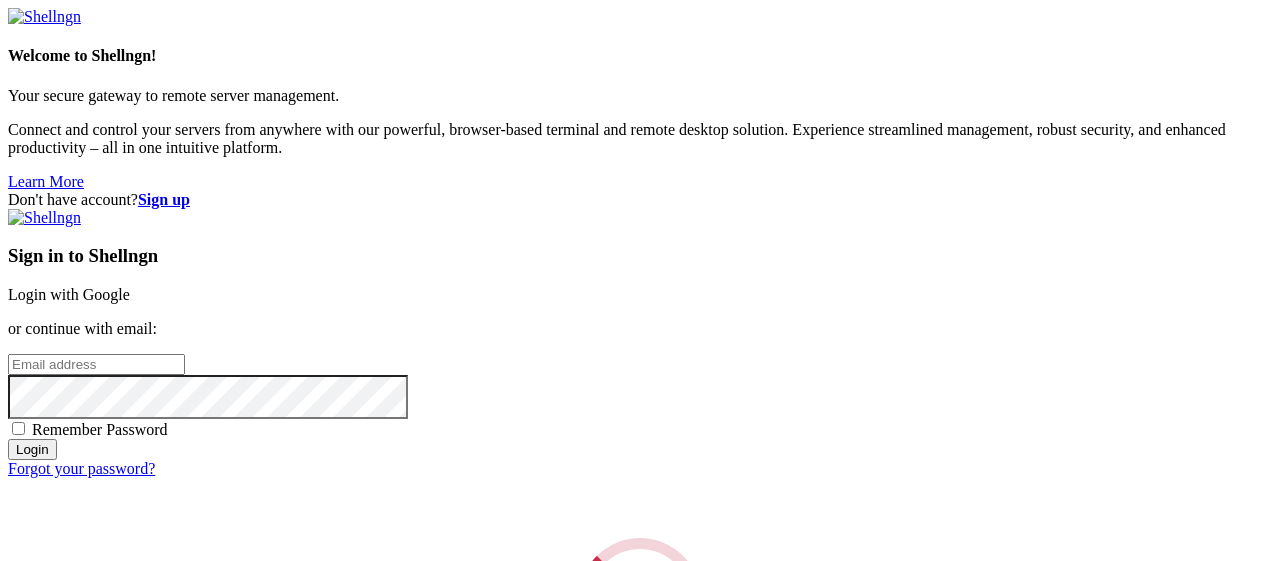 click on "Loading..." at bounding box center (640, 599) 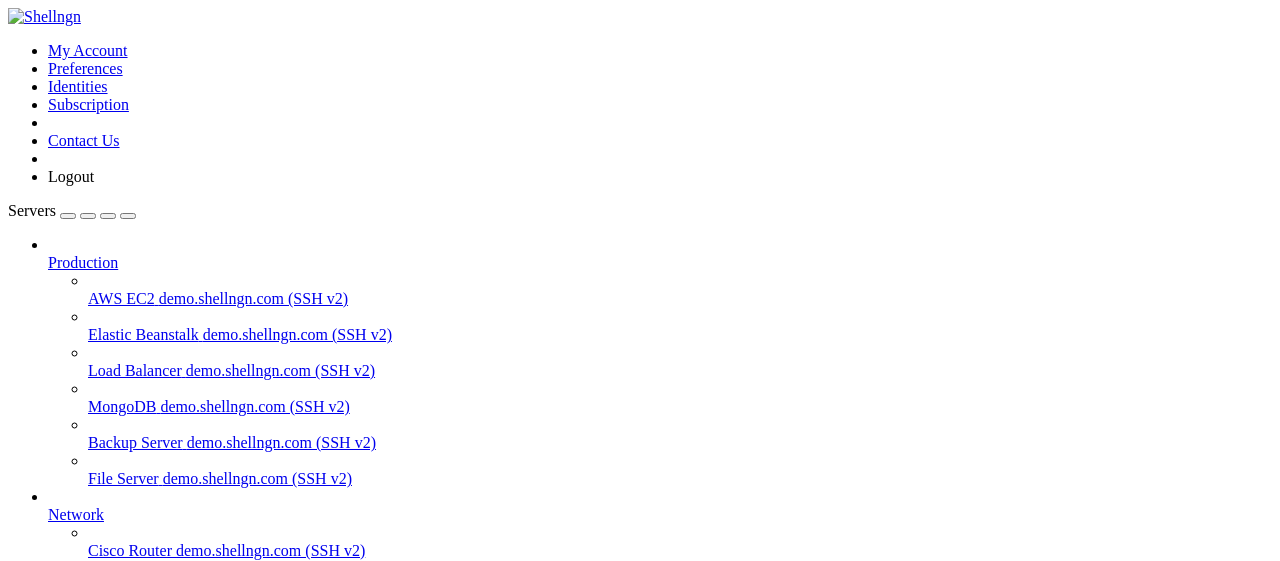 click on "  Start a Session
Select a server to start a session via SSH, SFTP, RDP, VNC or Telnet.   -or-
Add Server" at bounding box center (640, 792) 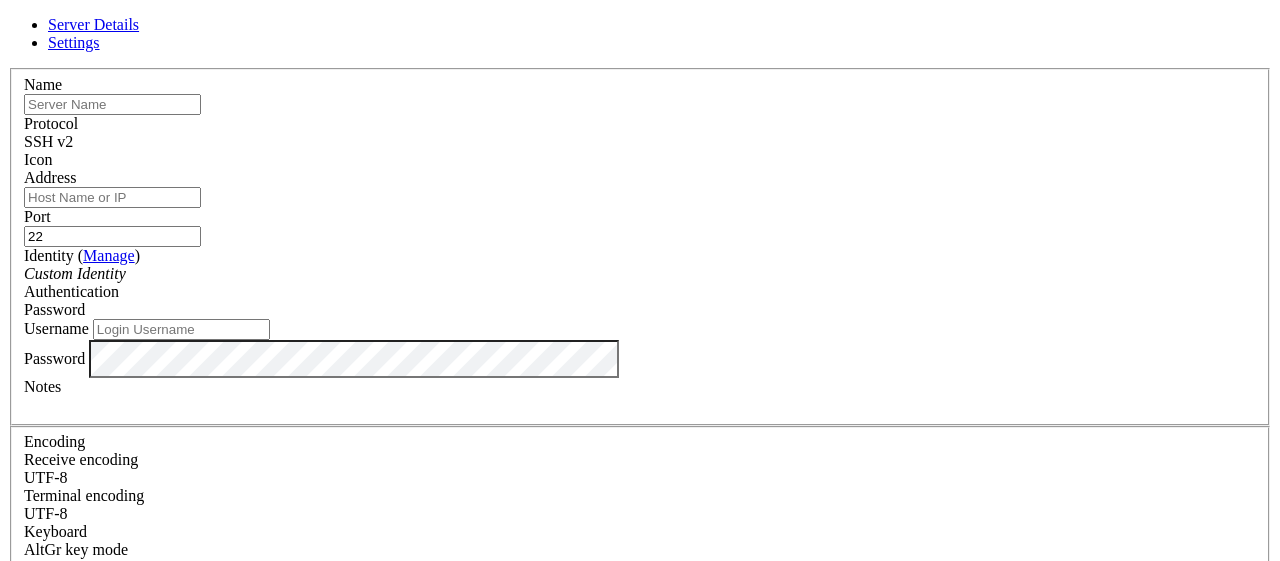 click at bounding box center (112, 104) 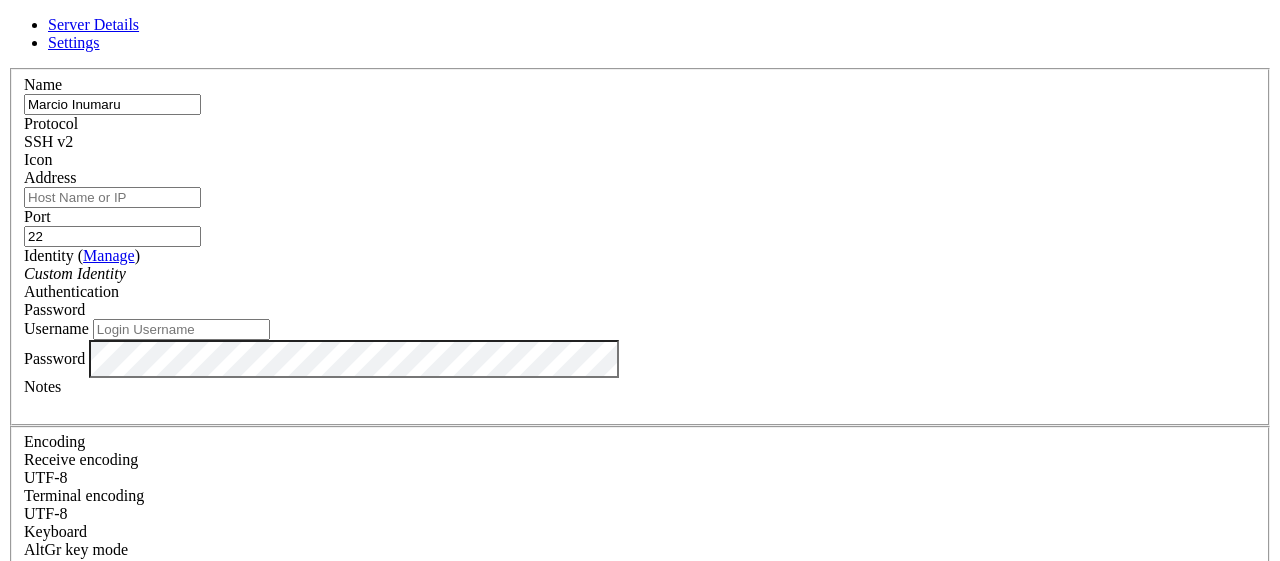 click on "Marcio Inumaru" at bounding box center [112, 104] 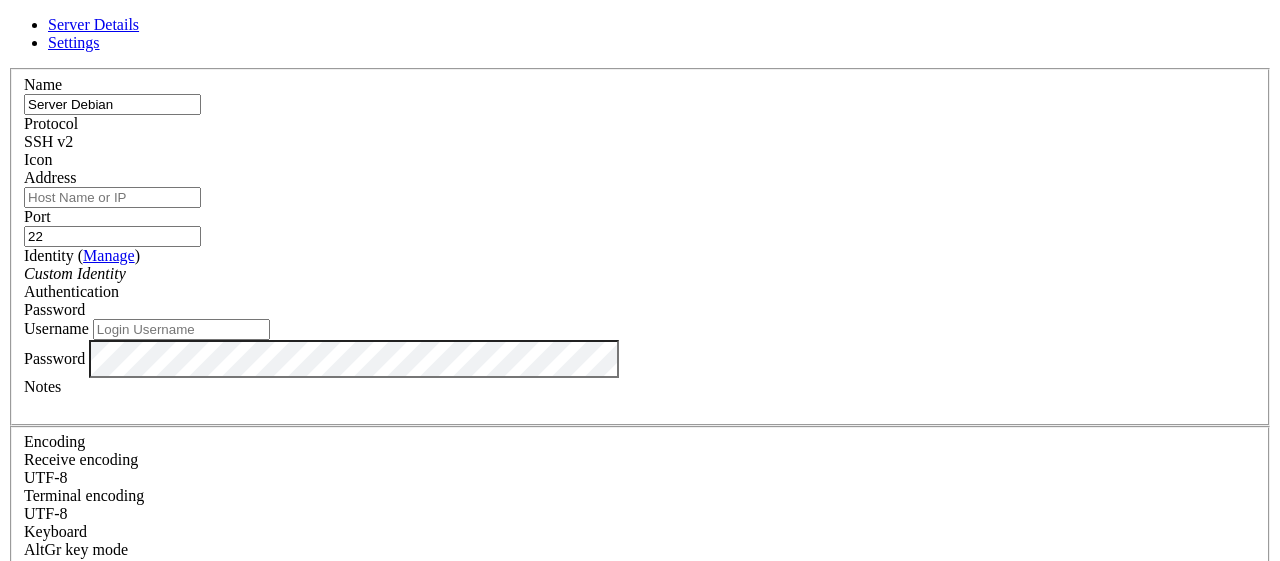 type on "Server Debian" 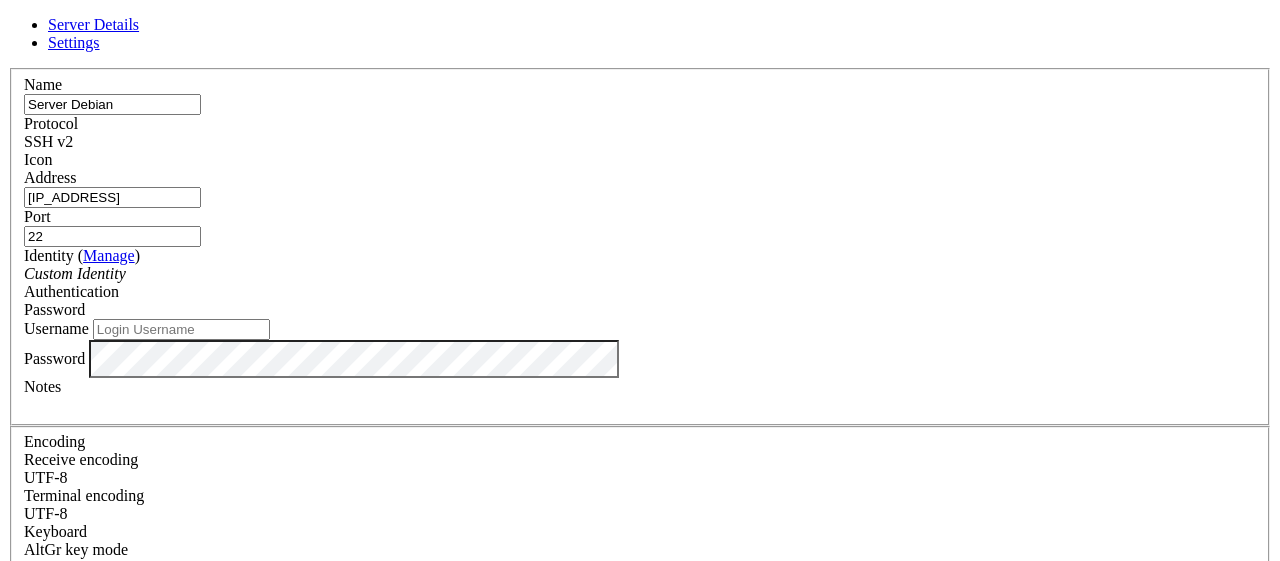 type on "[IP_ADDRESS]" 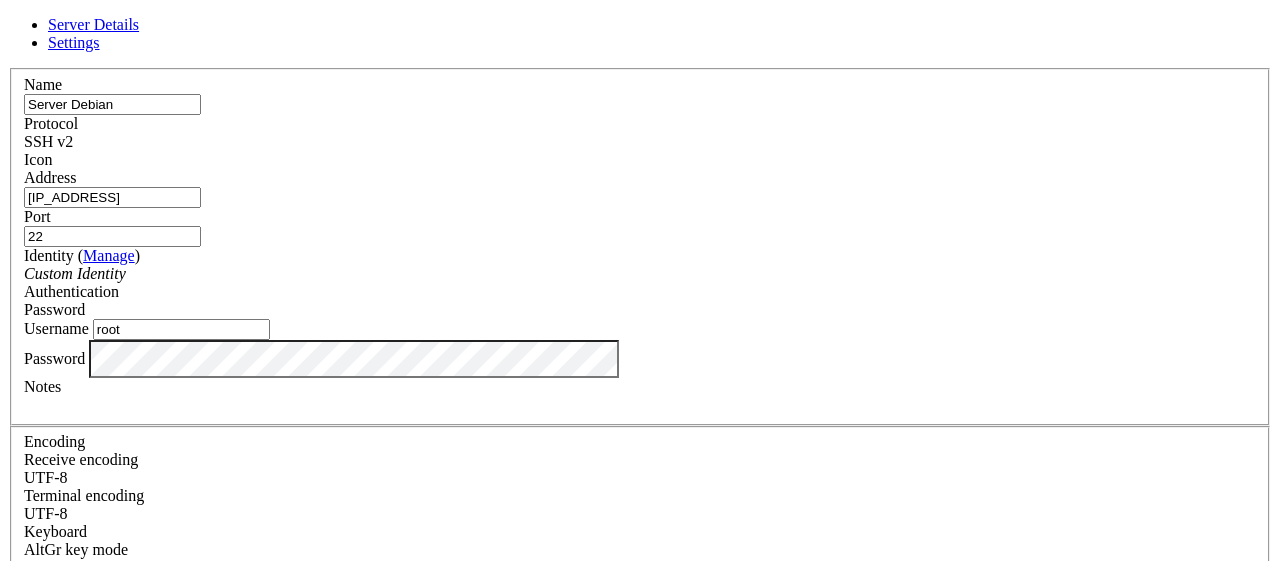 type on "root" 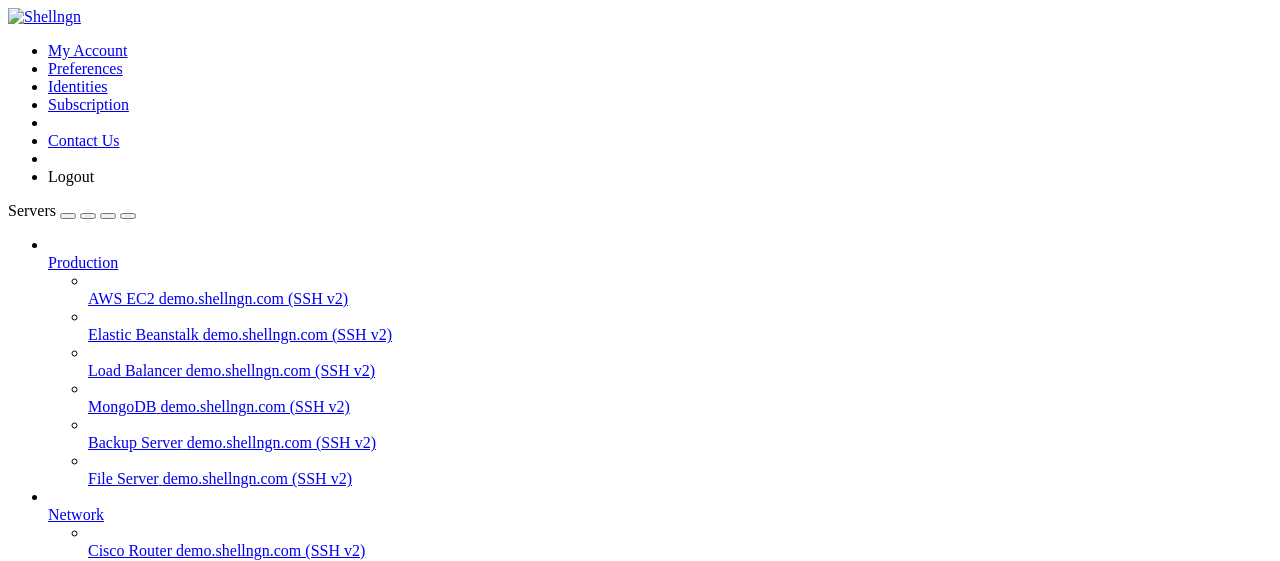 scroll, scrollTop: 299, scrollLeft: 0, axis: vertical 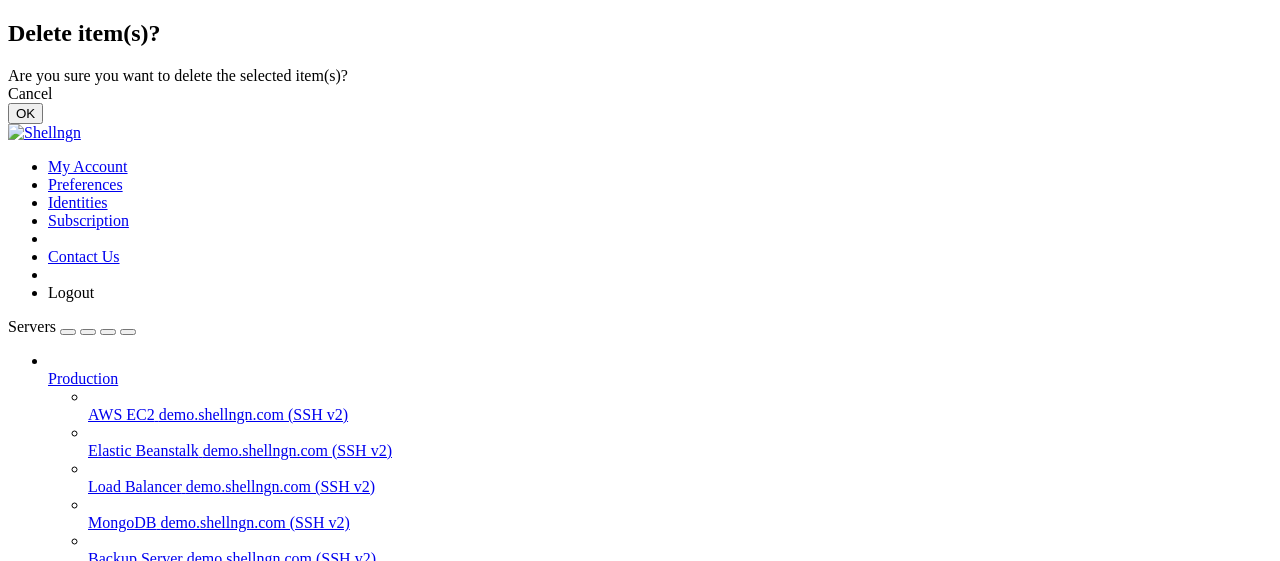 click on "OK" at bounding box center (25, 113) 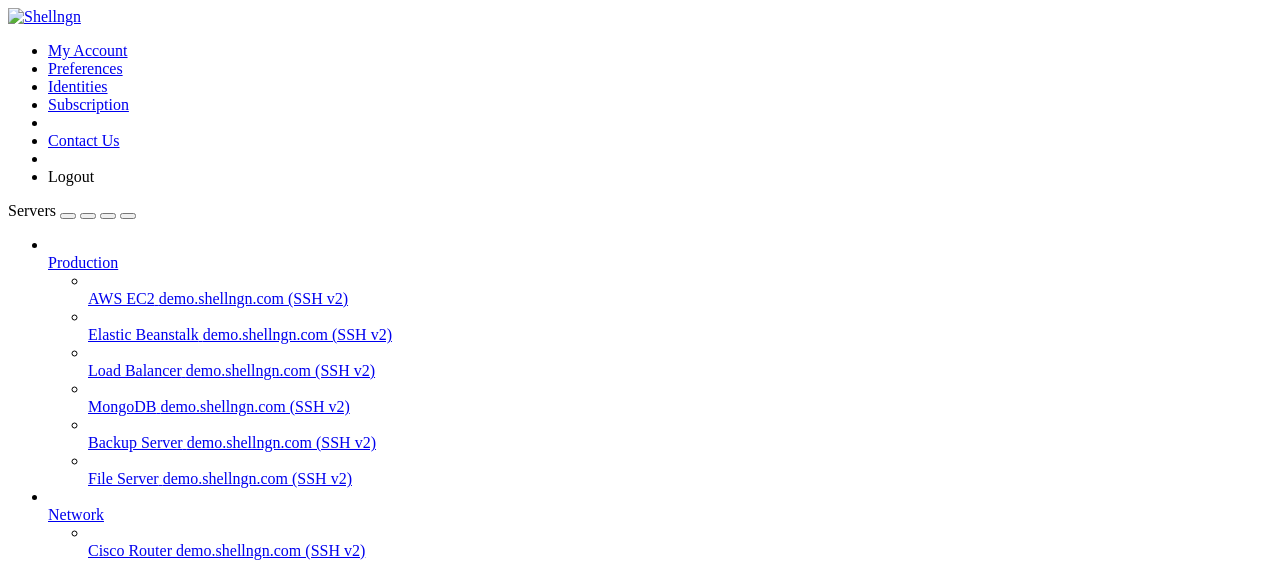 scroll, scrollTop: 246, scrollLeft: 0, axis: vertical 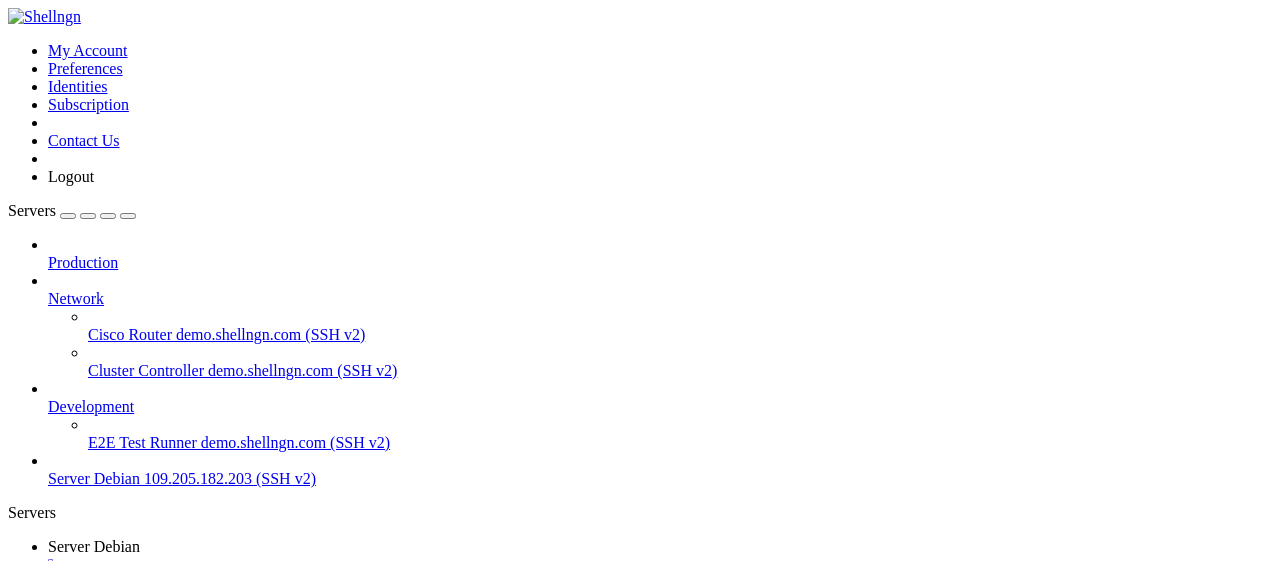 click at bounding box center (48, 290) 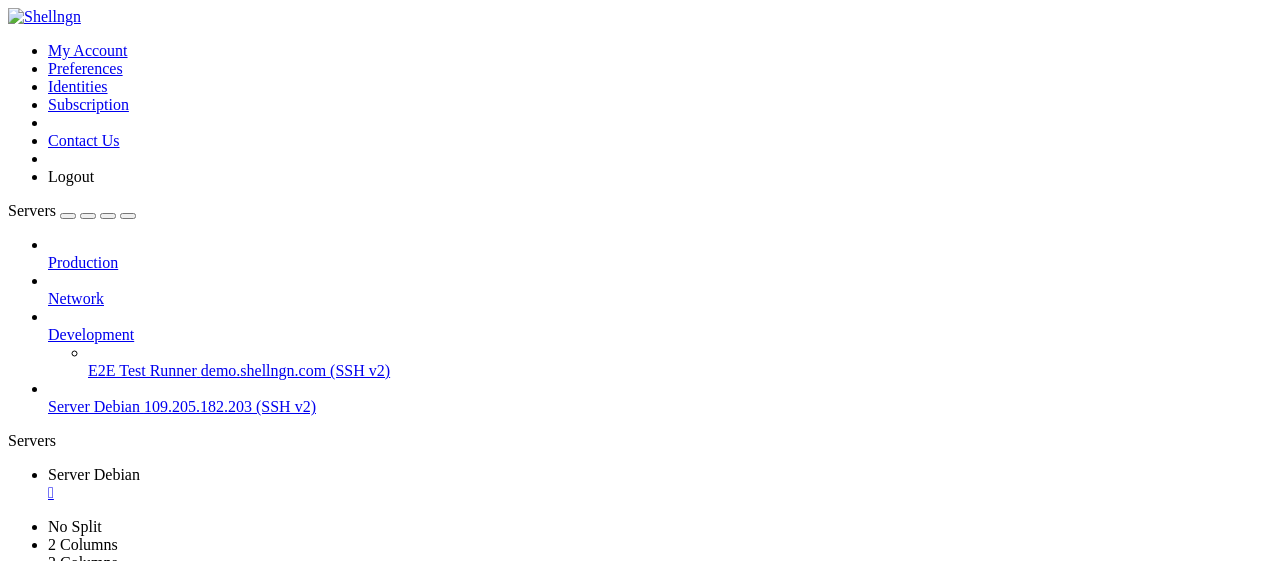 click at bounding box center [660, 317] 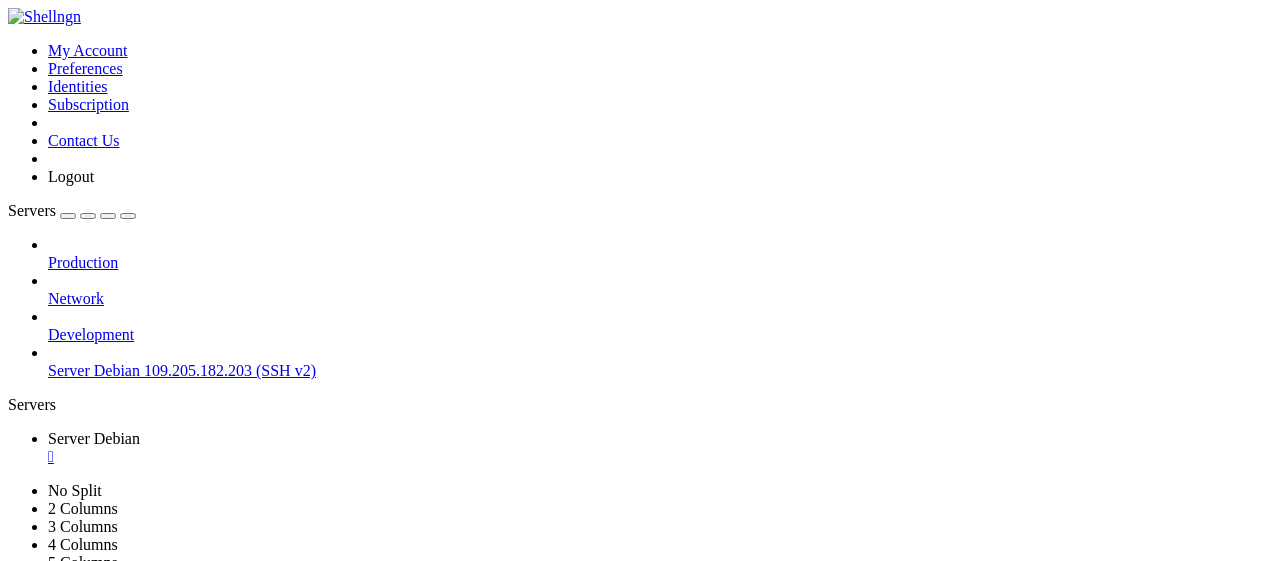click at bounding box center (48, 326) 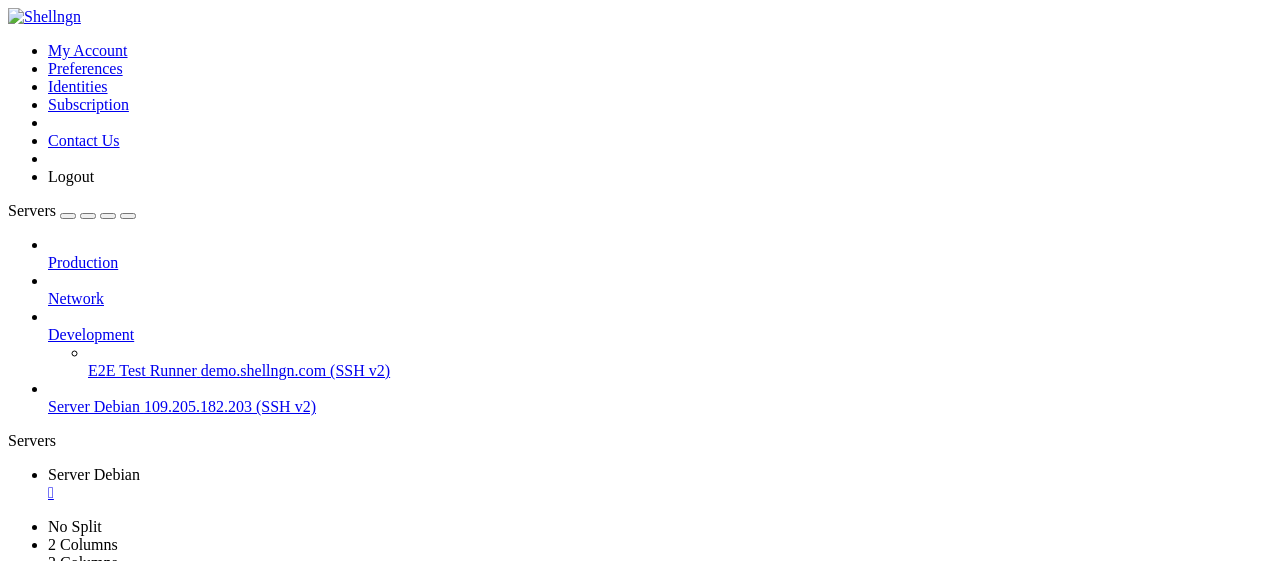 click on "Server Debian
[IP_ADDRESS] (SSH v2)" at bounding box center (660, 407) 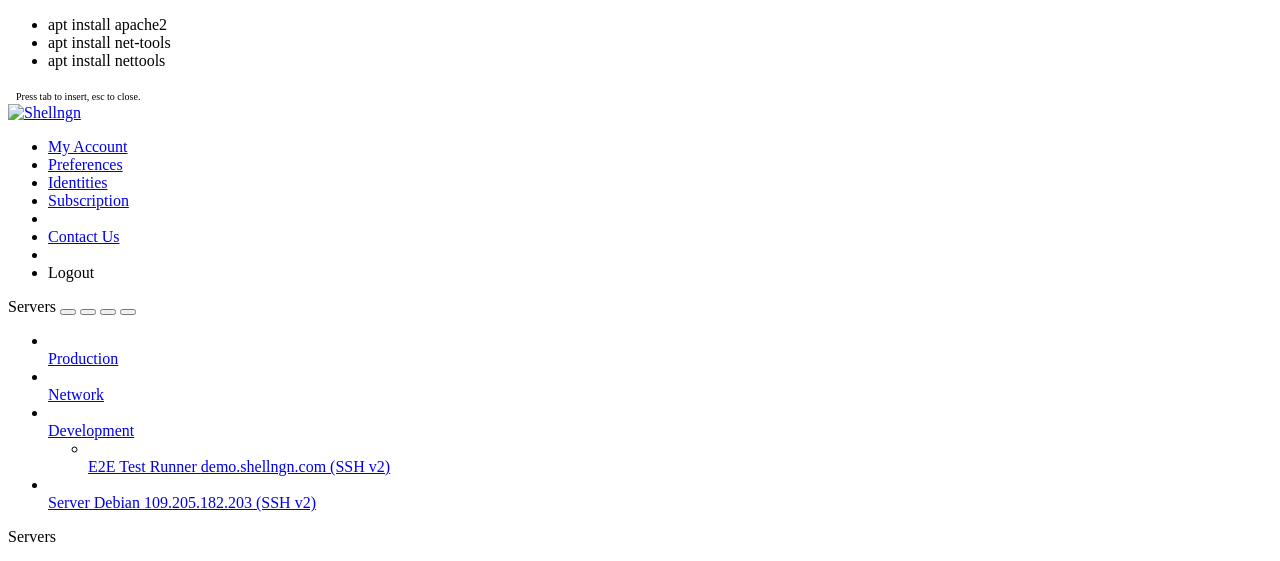 drag, startPoint x: 604, startPoint y: 415, endPoint x: 353, endPoint y: 325, distance: 266.6477 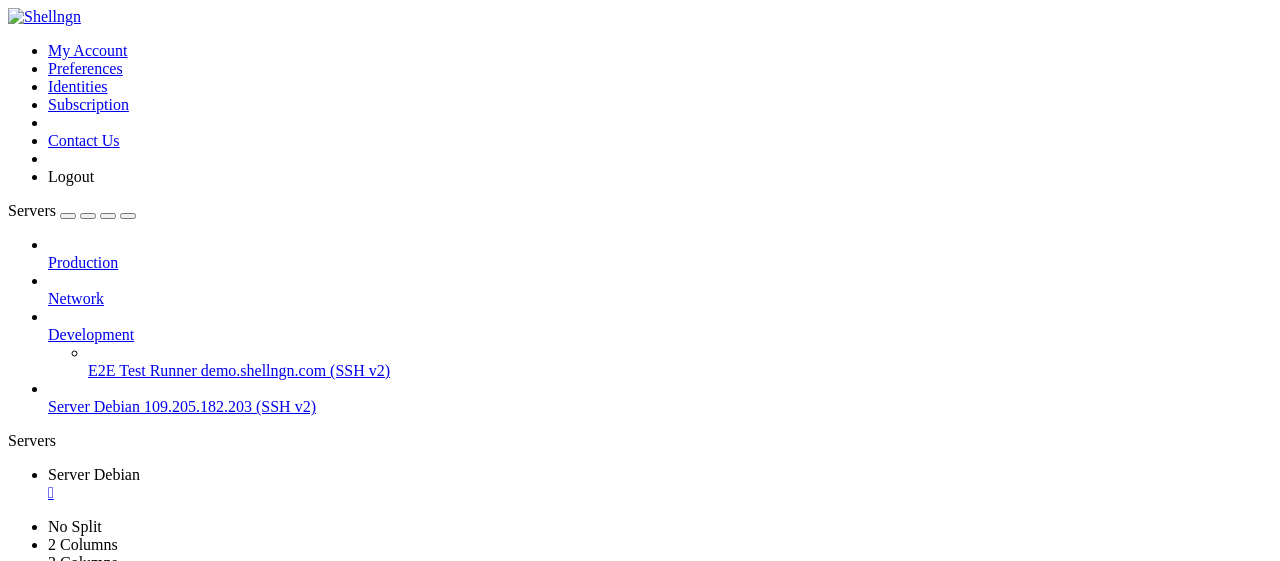 scroll, scrollTop: 4815, scrollLeft: 0, axis: vertical 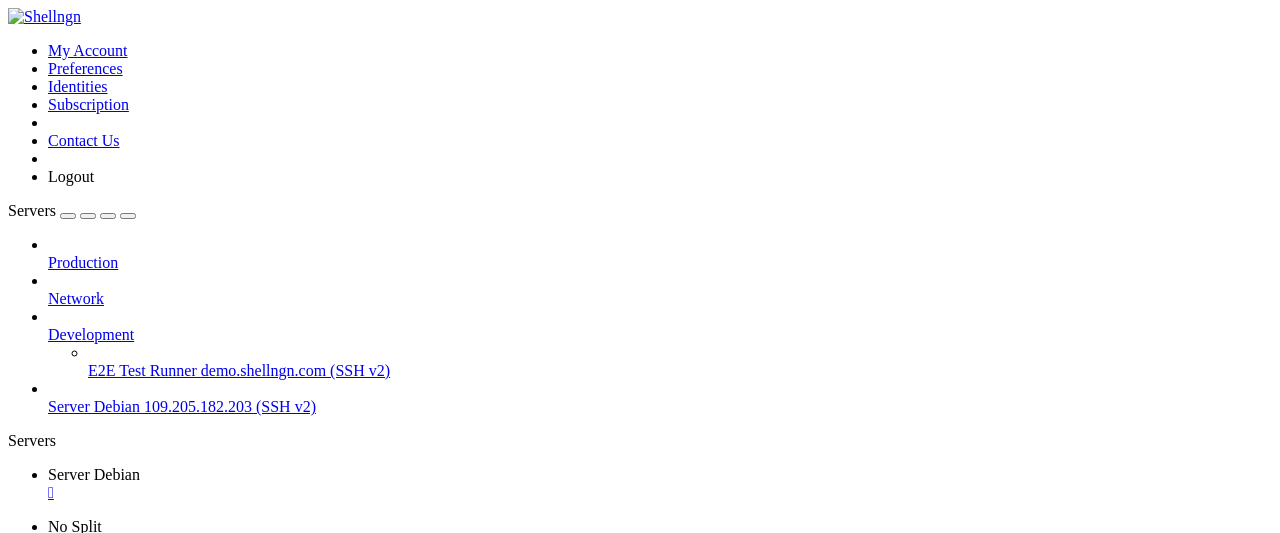 click on "ether 00:50:56:5a:88:ea  txqueuelen 1000  (Ethernet)" 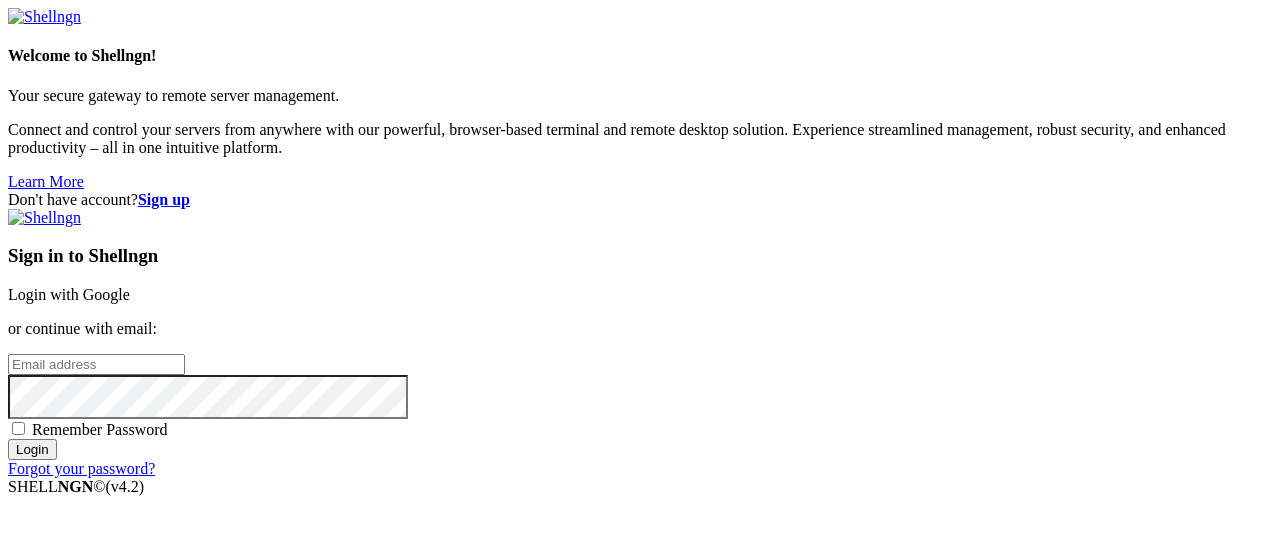 click on "Login with Google" at bounding box center (69, 294) 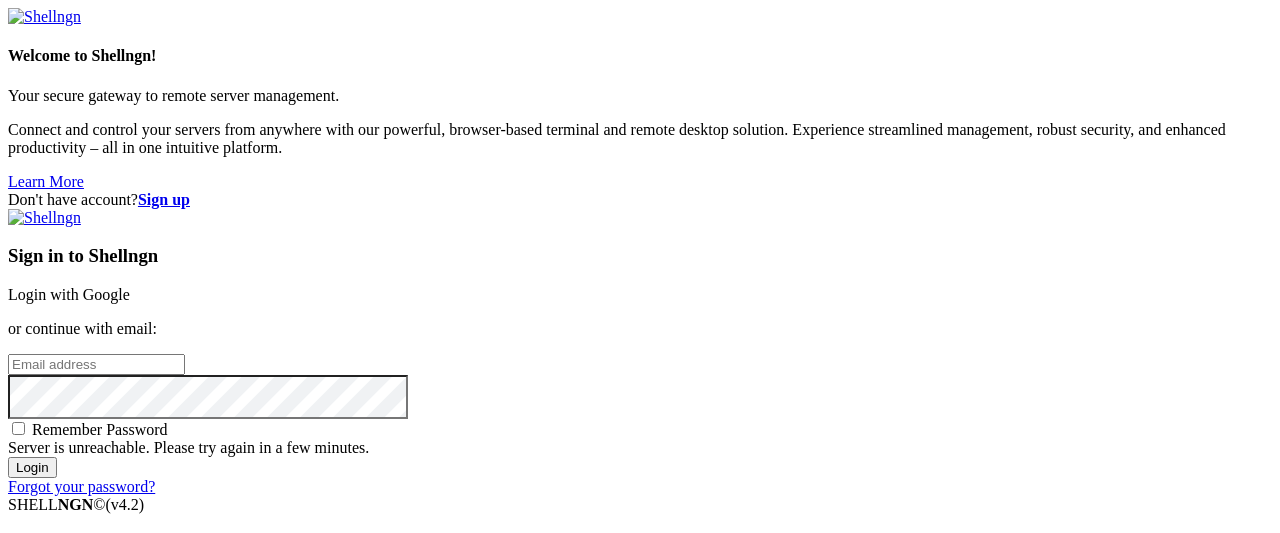 click on "Login with Google" at bounding box center [69, 294] 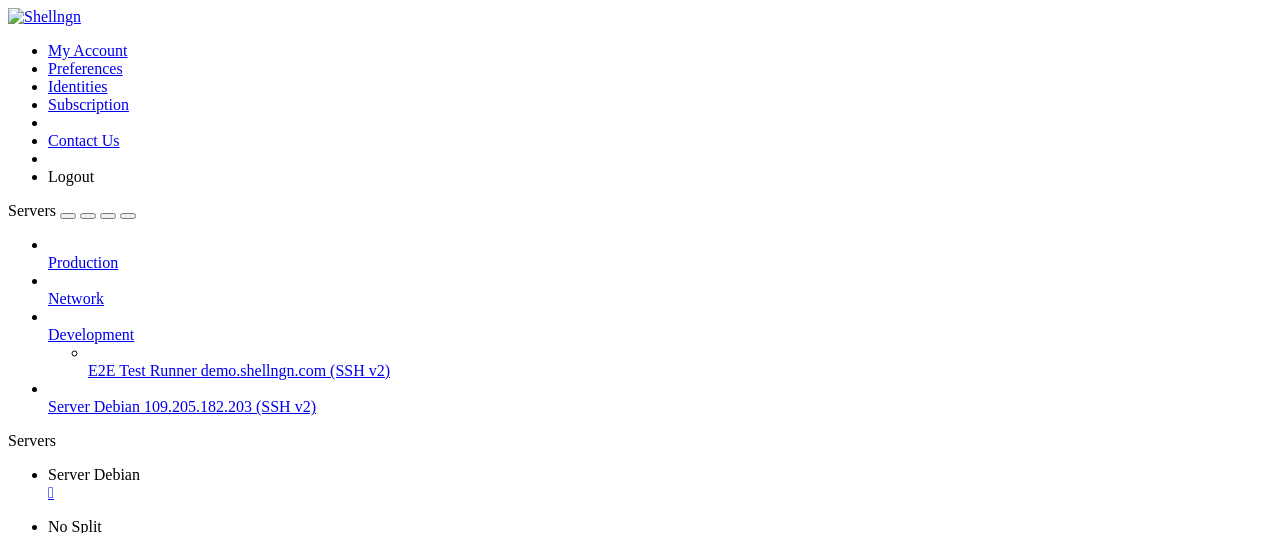 scroll, scrollTop: 0, scrollLeft: 0, axis: both 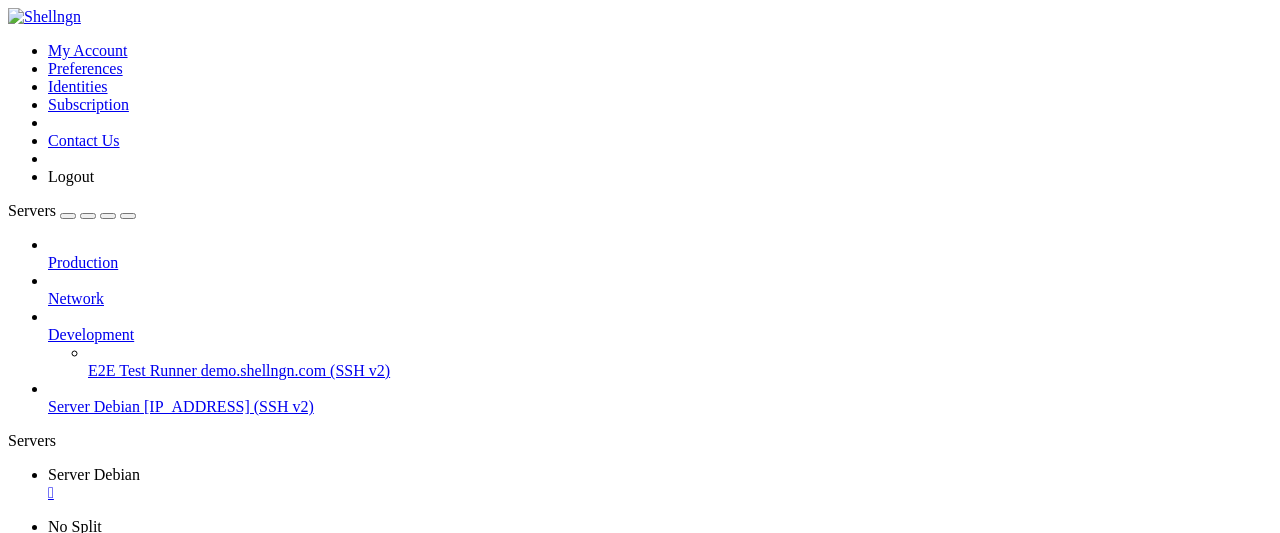 click 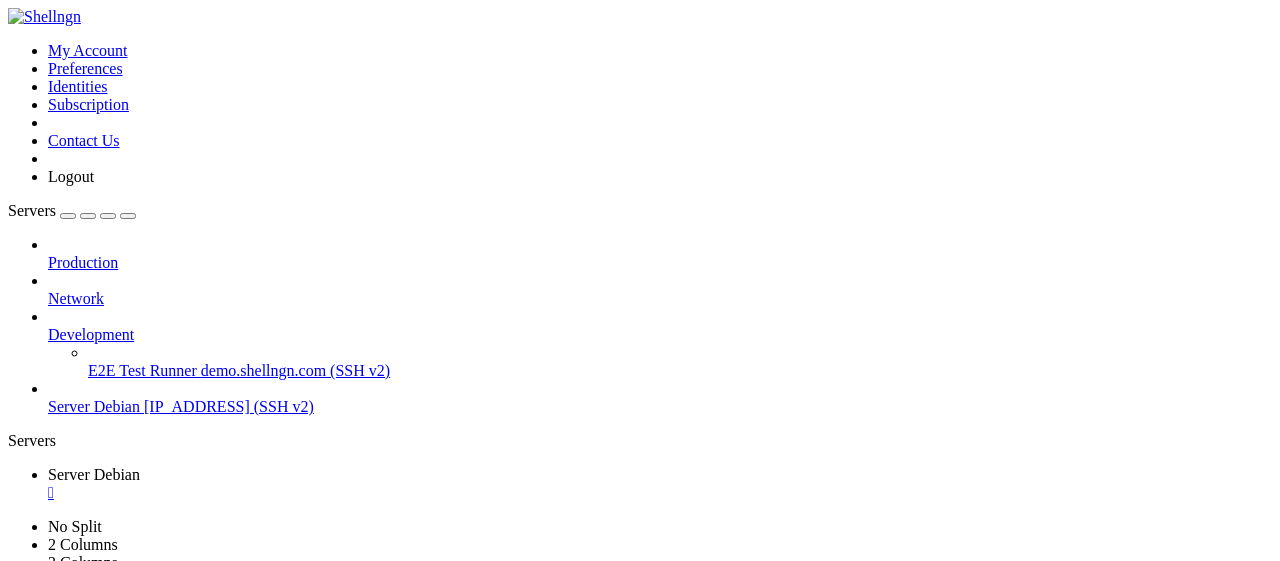 click on "Memory: 9.7M" 